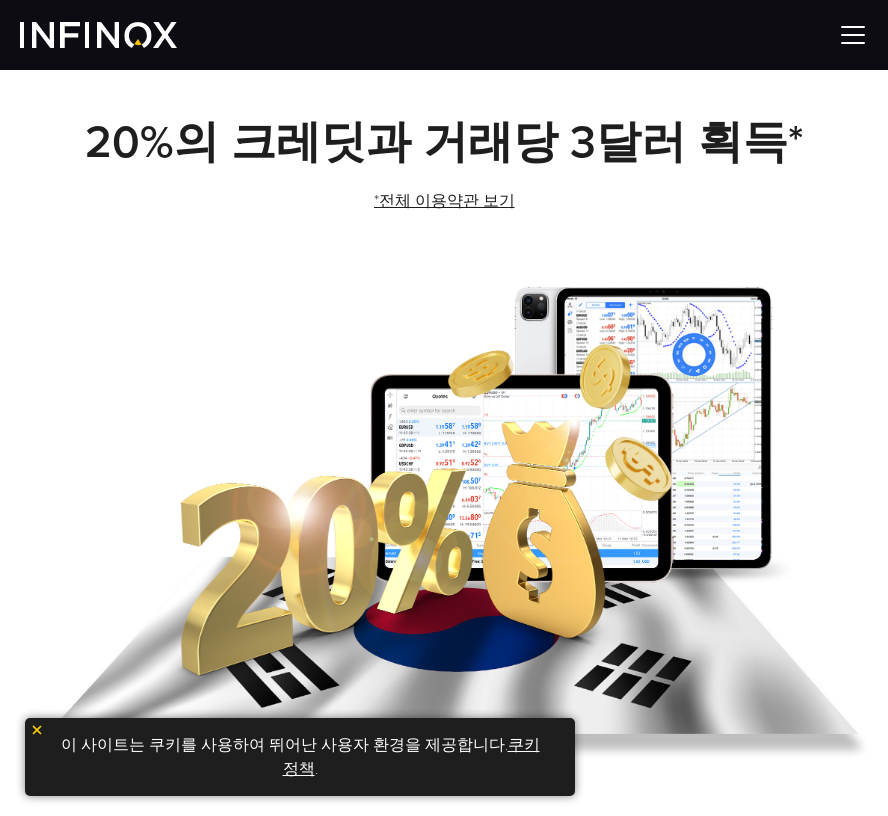 scroll, scrollTop: 800, scrollLeft: 0, axis: vertical 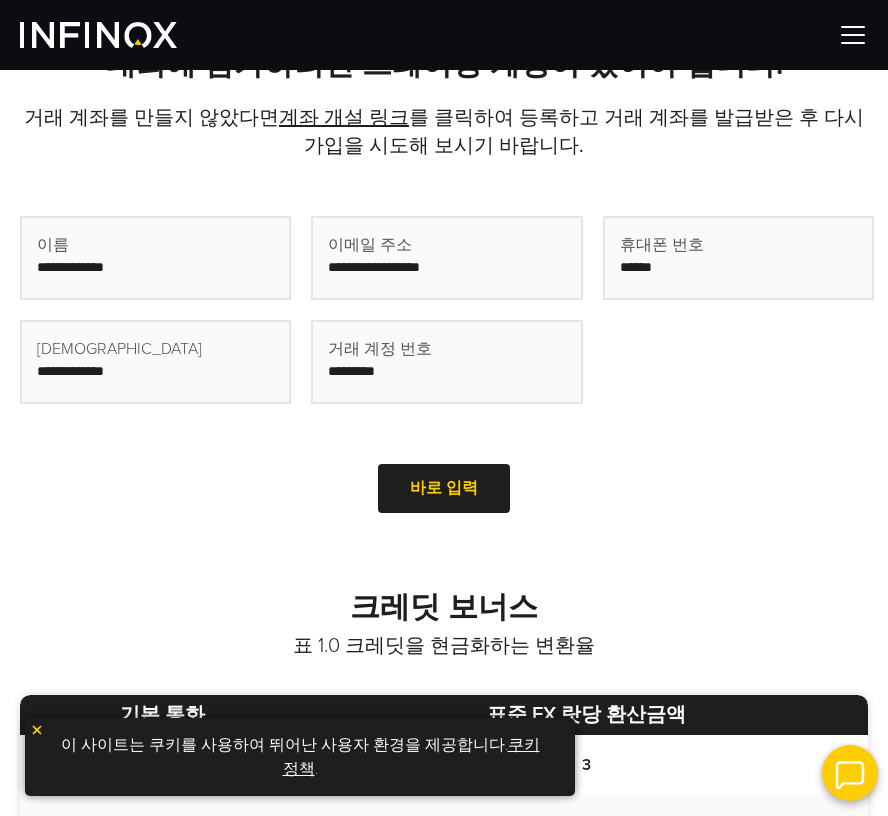 drag, startPoint x: 413, startPoint y: 367, endPoint x: 339, endPoint y: 368, distance: 74.00676 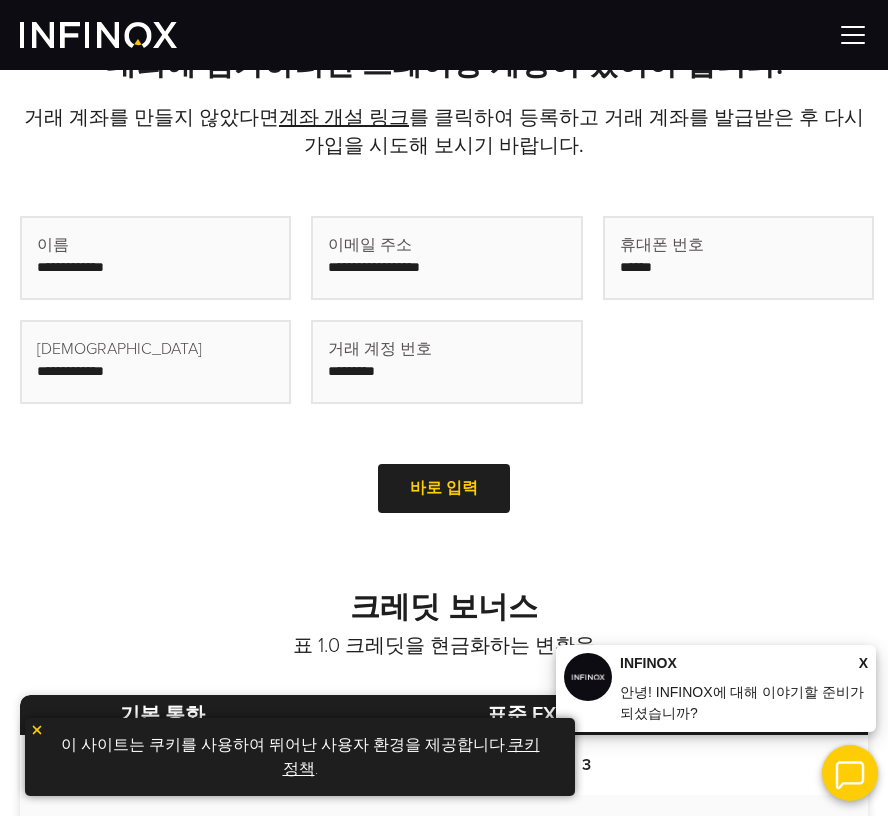 drag, startPoint x: 339, startPoint y: 369, endPoint x: 374, endPoint y: 364, distance: 35.35534 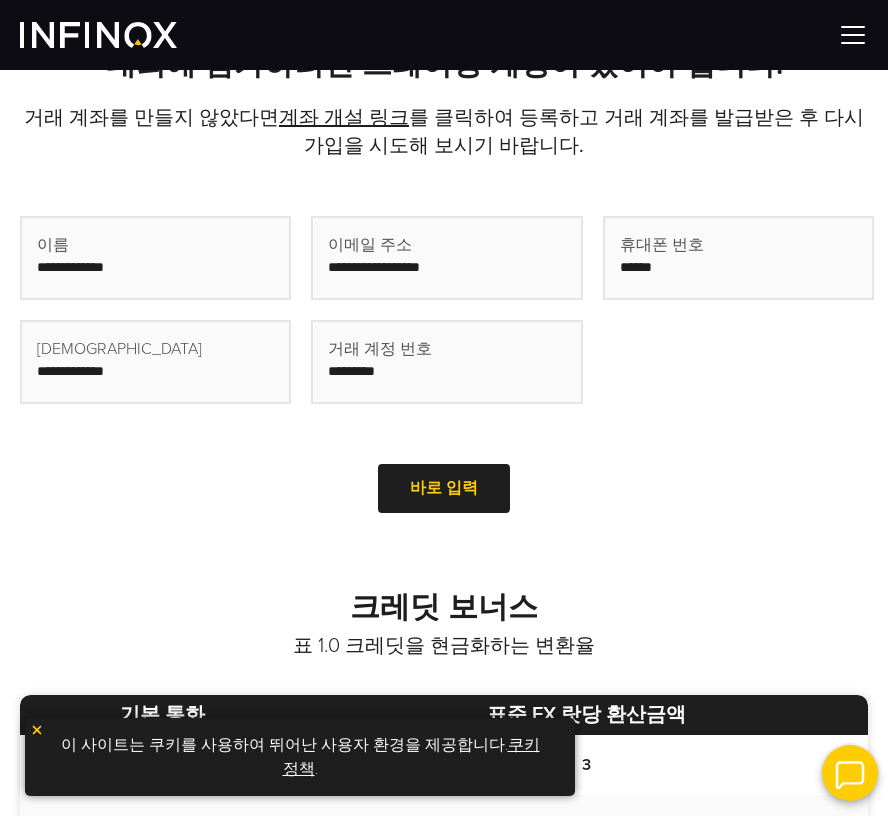 click at bounding box center (155, 258) 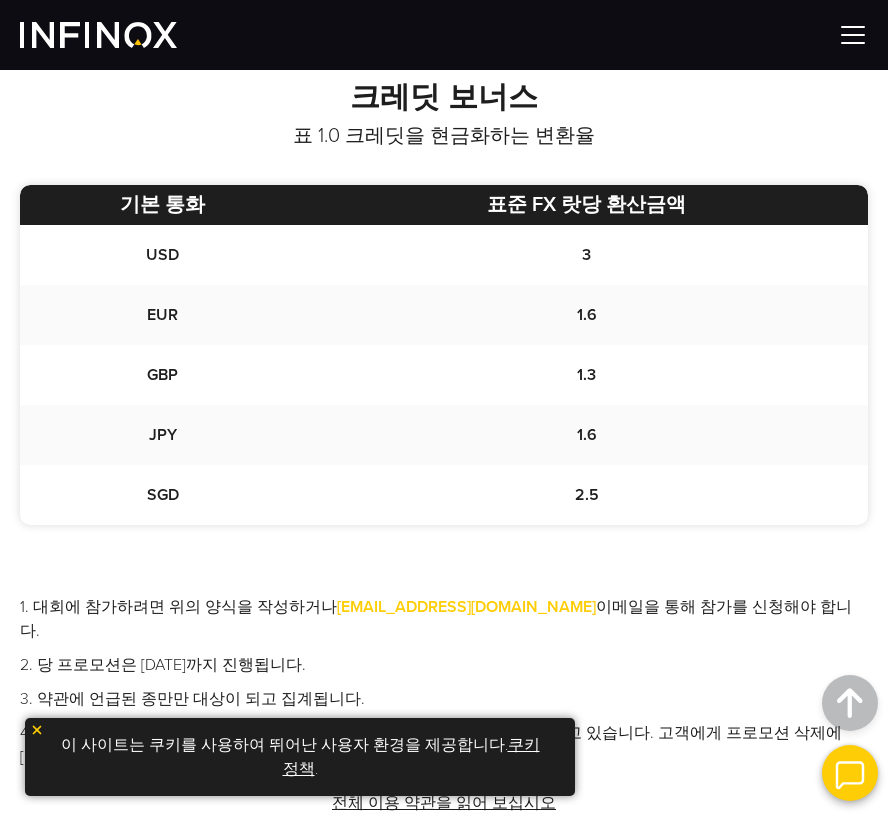 scroll, scrollTop: 1600, scrollLeft: 0, axis: vertical 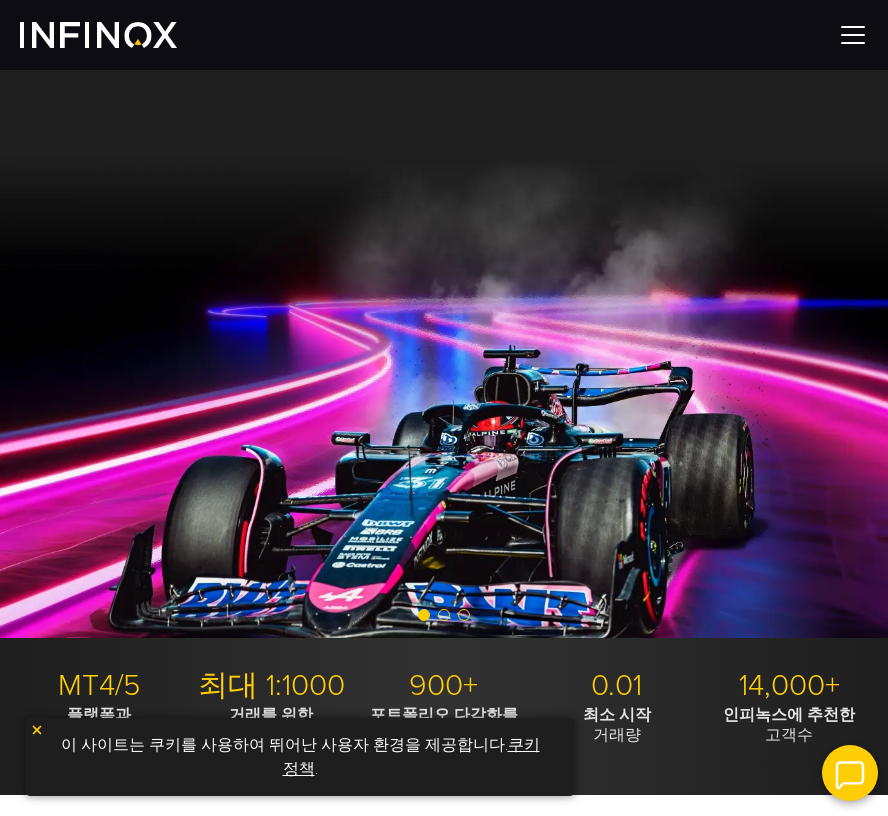 click at bounding box center (853, 35) 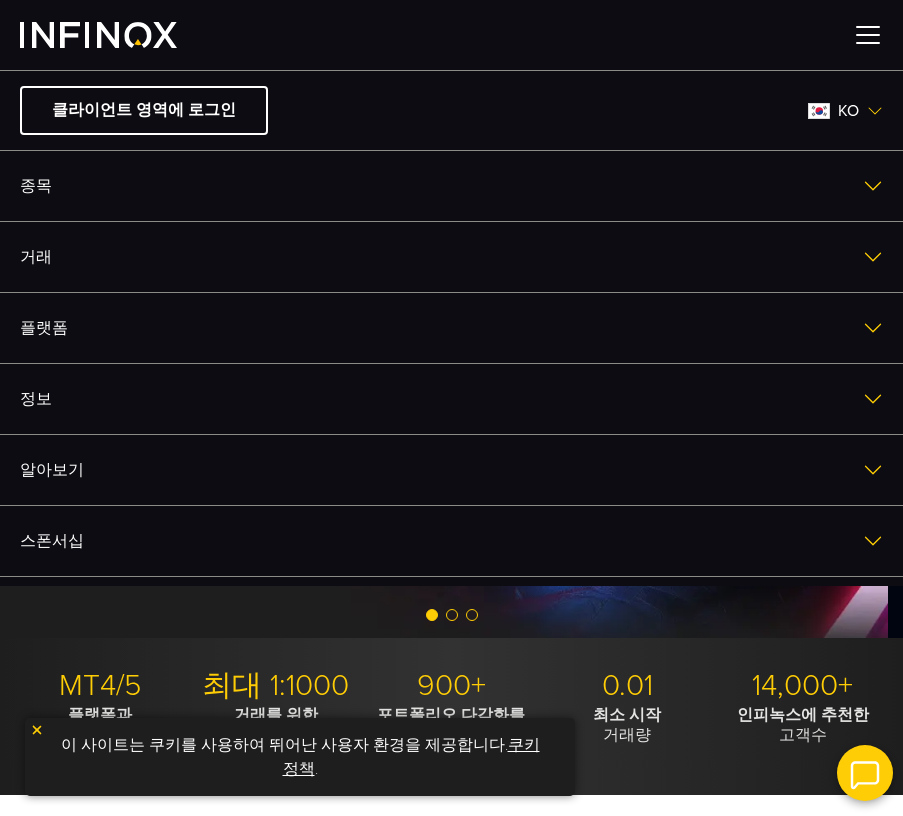 click at bounding box center (451, 616) 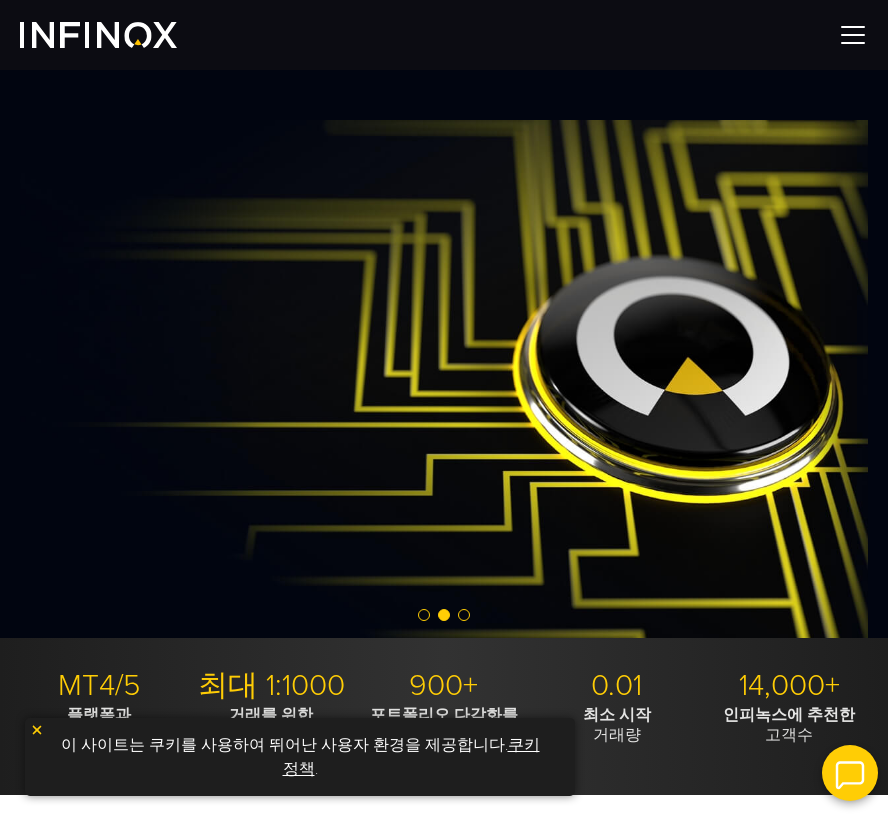 click on "인피녹스 로 거래 경험 발전
전 세계 트레이더들이 금융 시장에 접근할 수 있도록 지원하는 다중 규제 브로커
실계좌 등록
훌륭해요. - 515개 리뷰를 바탕으로 5점 만점 중 4.4점" at bounding box center [444, 758] 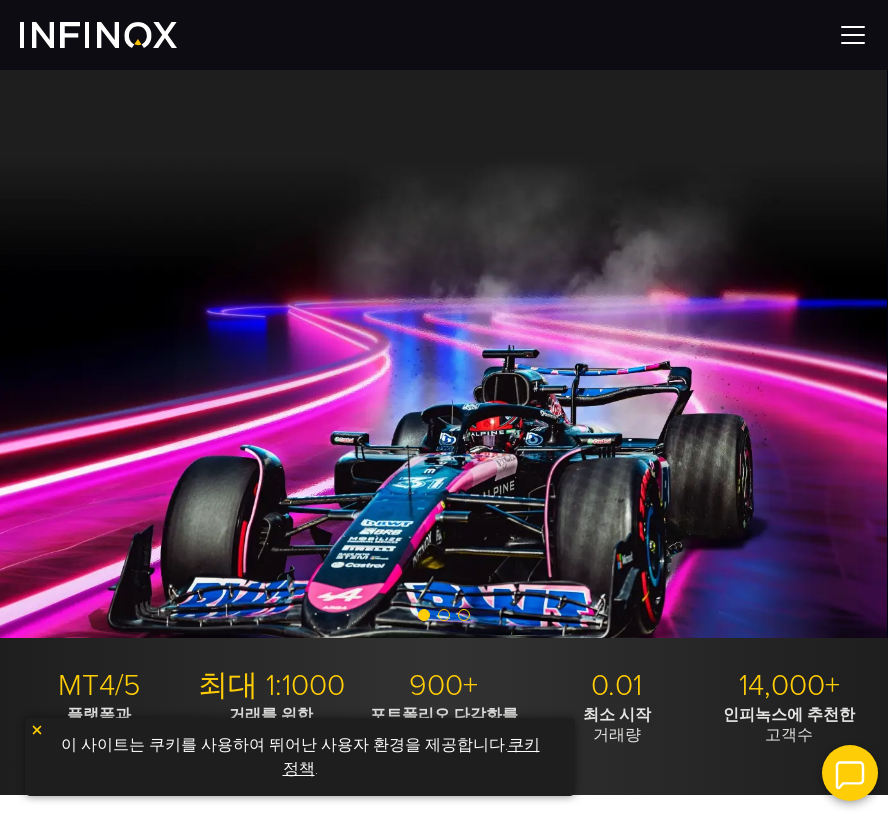 click on "BWT Alpine F1® Team 공식 파트너사
최고의 성과를 만들기 위한 최고의 조건
라이브 계정 열기" at bounding box center [443, 803] 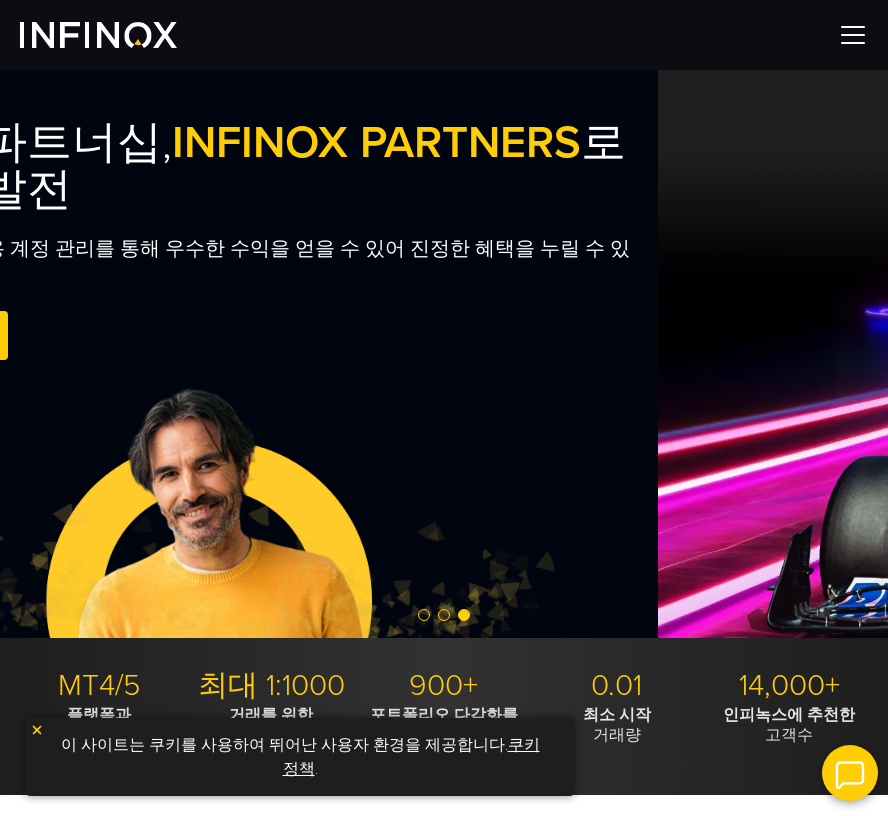 click on "프리미엄 파트너십,  INFINOX PARTNERS 로 비즈니스 발전
맞춤형 보수 계획과 전용 계정 관리를 통해 우수한 수익을 얻을 수 있어 진정한 혜택을 누릴 수 있습니다
PARTNER가 되어보기
훌륭해요. - 515개 리뷰를 바탕으로 5점 만점 중 4.4점" at bounding box center (-2450, 354) 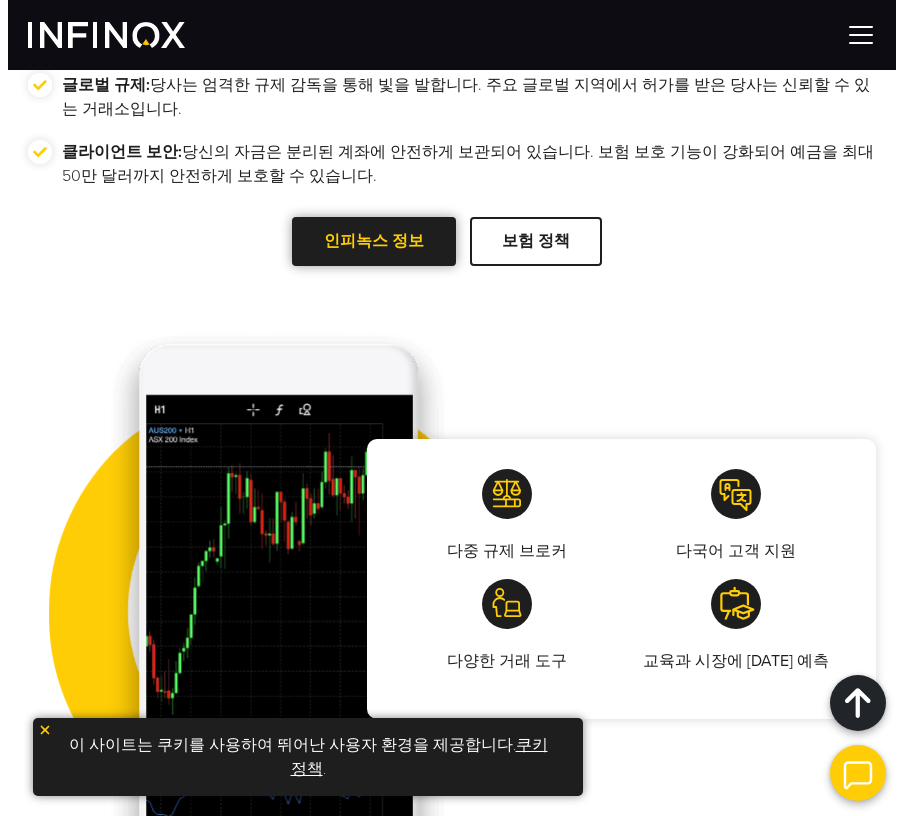 scroll, scrollTop: 0, scrollLeft: 0, axis: both 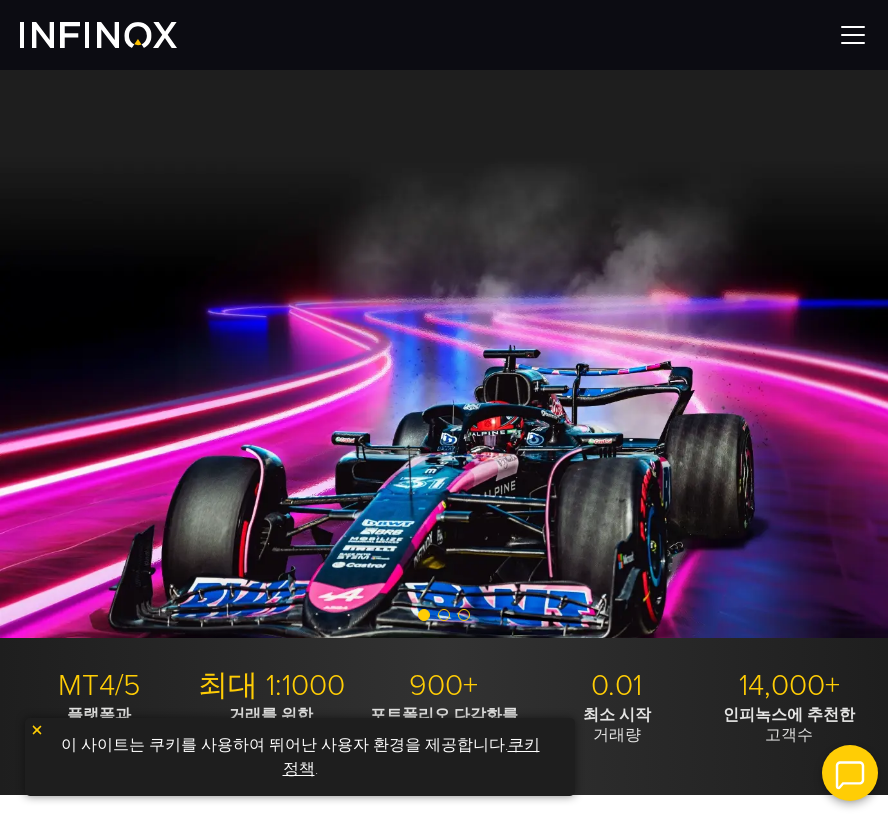 click at bounding box center (853, 35) 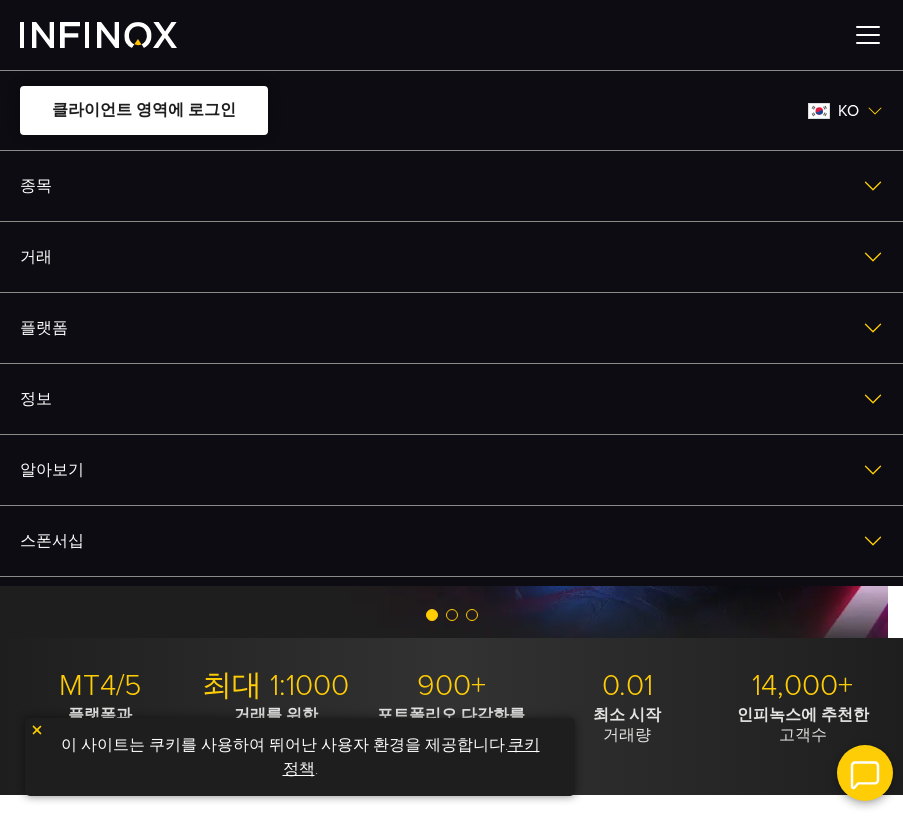 click on "클라이언트 영역에 로그인" at bounding box center [144, 110] 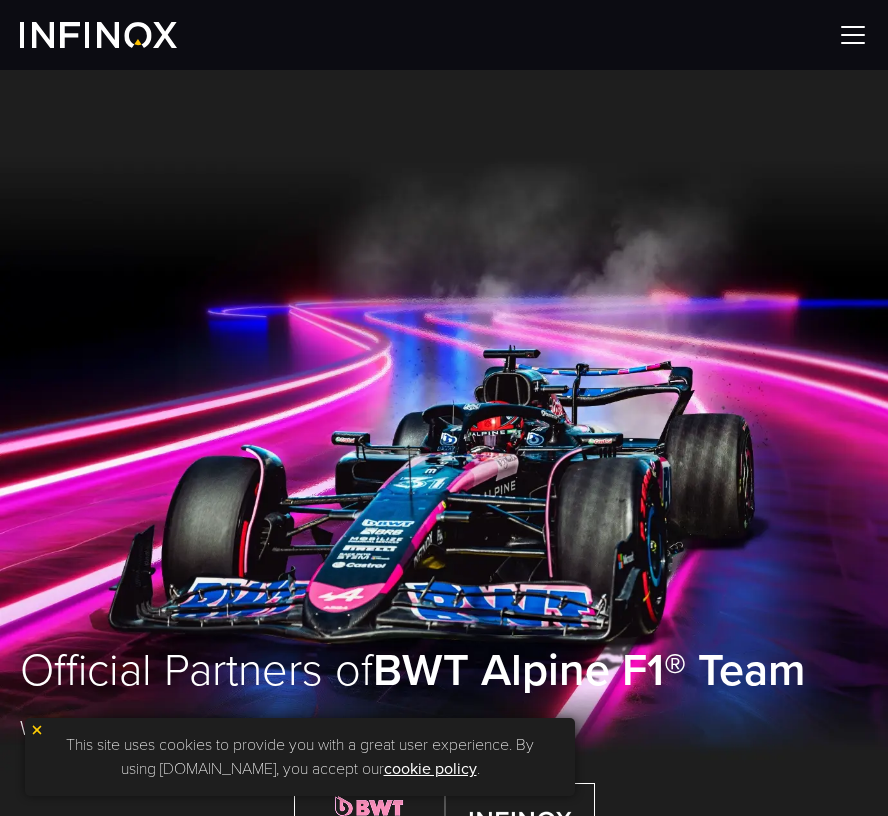 scroll, scrollTop: 0, scrollLeft: 0, axis: both 